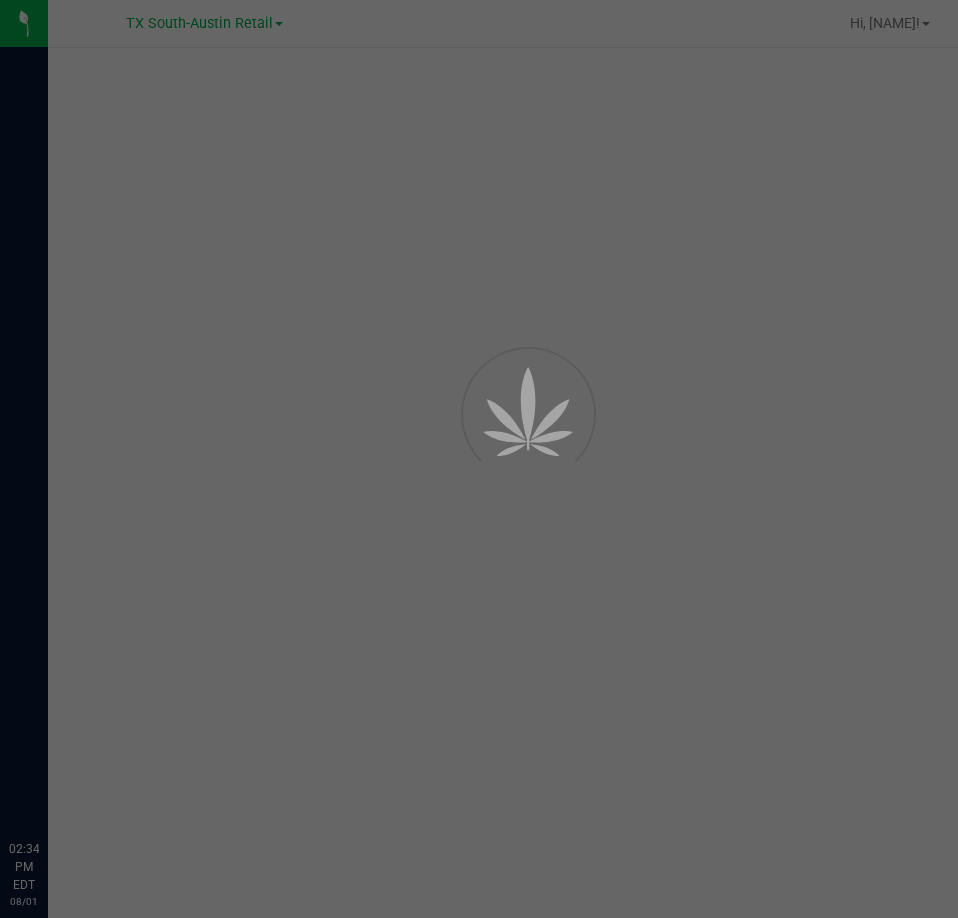 scroll, scrollTop: 0, scrollLeft: 0, axis: both 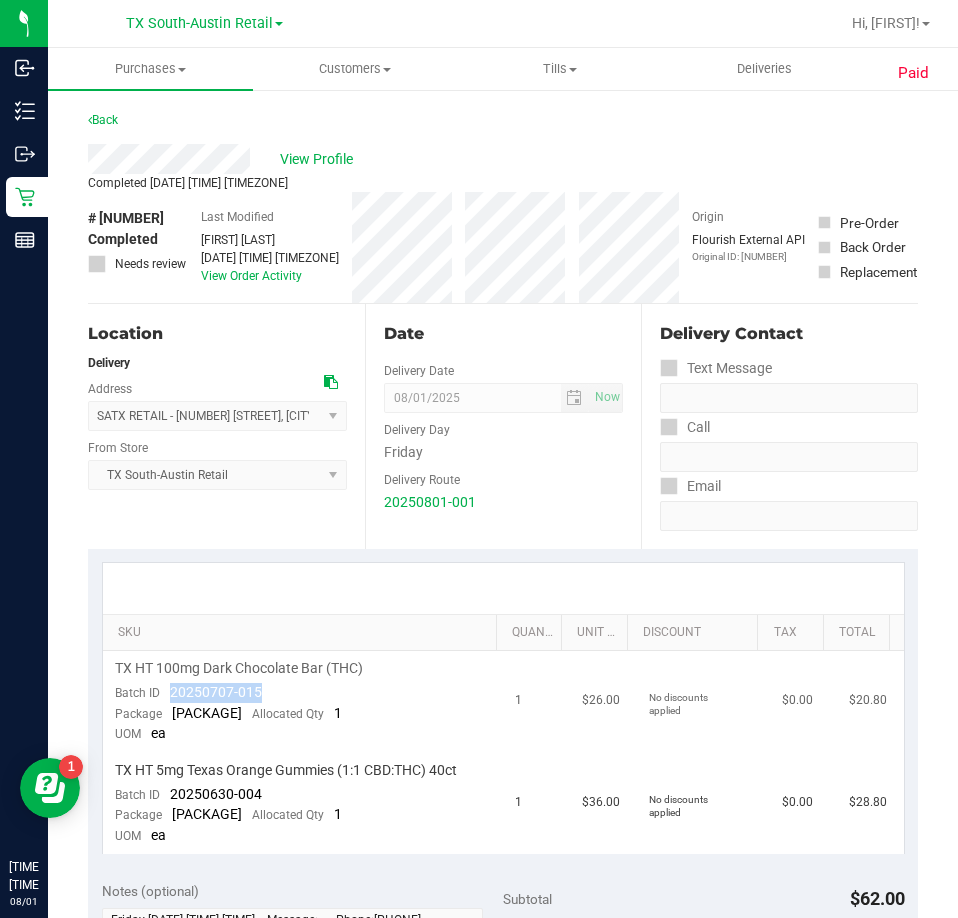 drag, startPoint x: 264, startPoint y: 692, endPoint x: 179, endPoint y: 695, distance: 85.052925 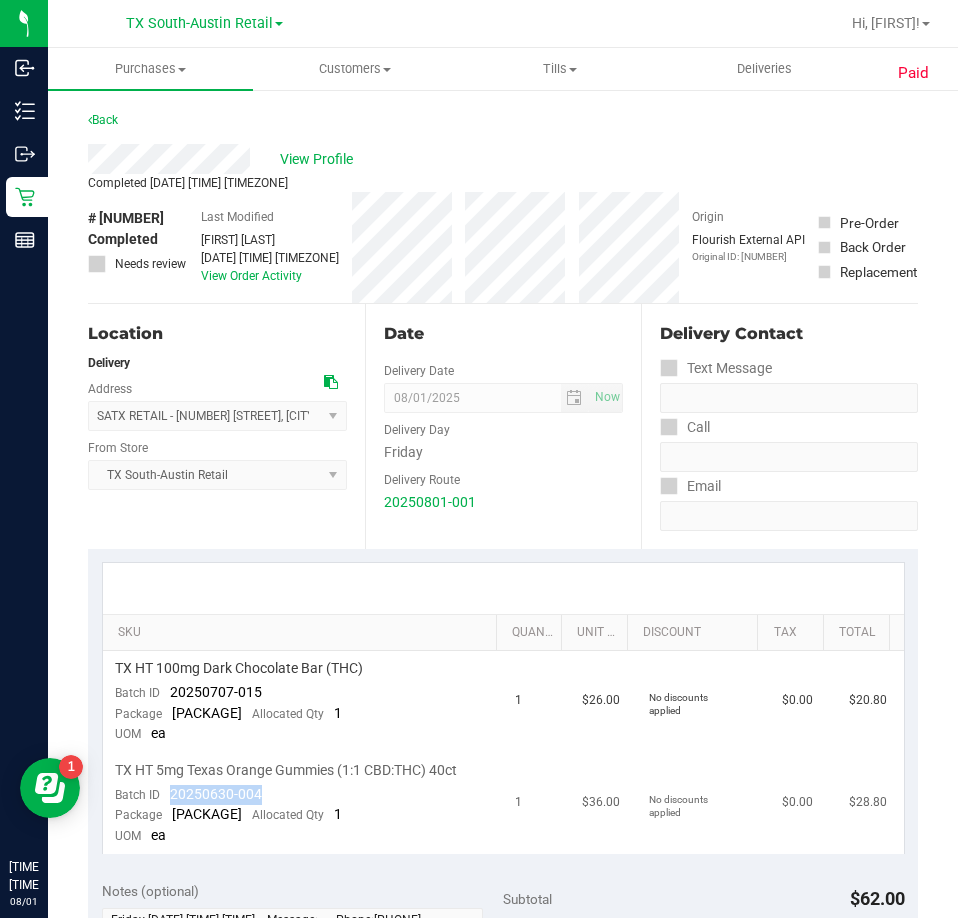 drag, startPoint x: 260, startPoint y: 795, endPoint x: 170, endPoint y: 794, distance: 90.005554 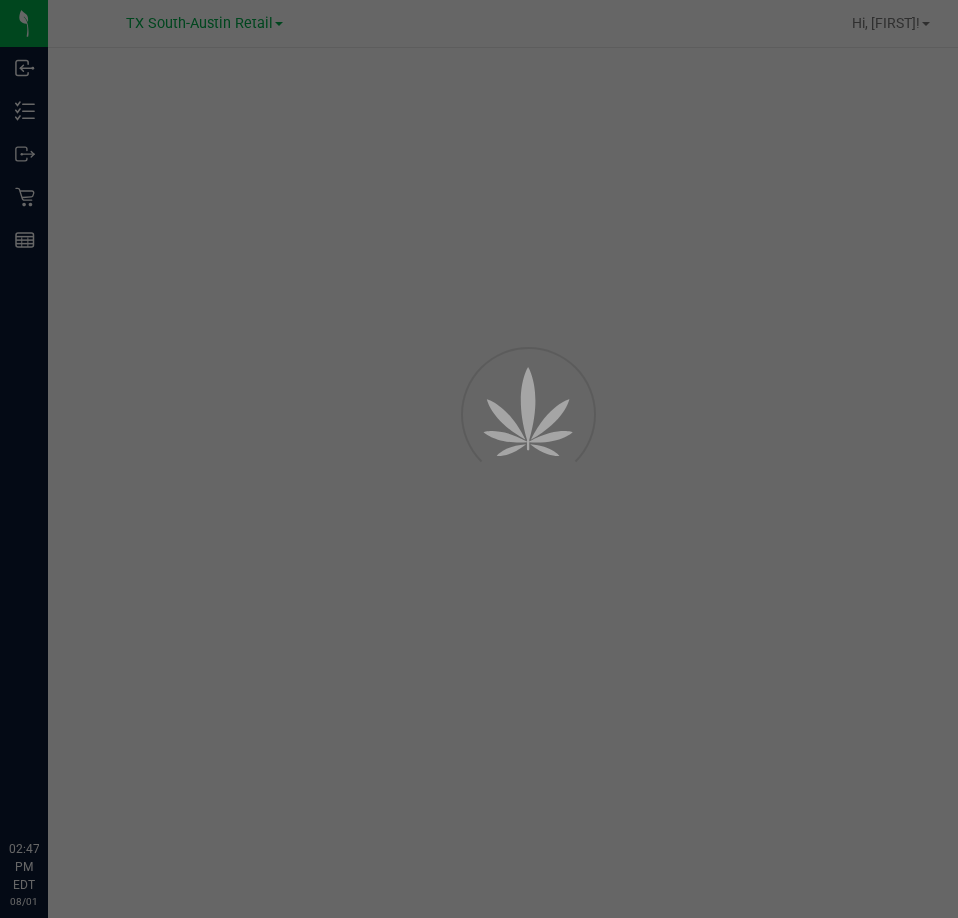 scroll, scrollTop: 0, scrollLeft: 0, axis: both 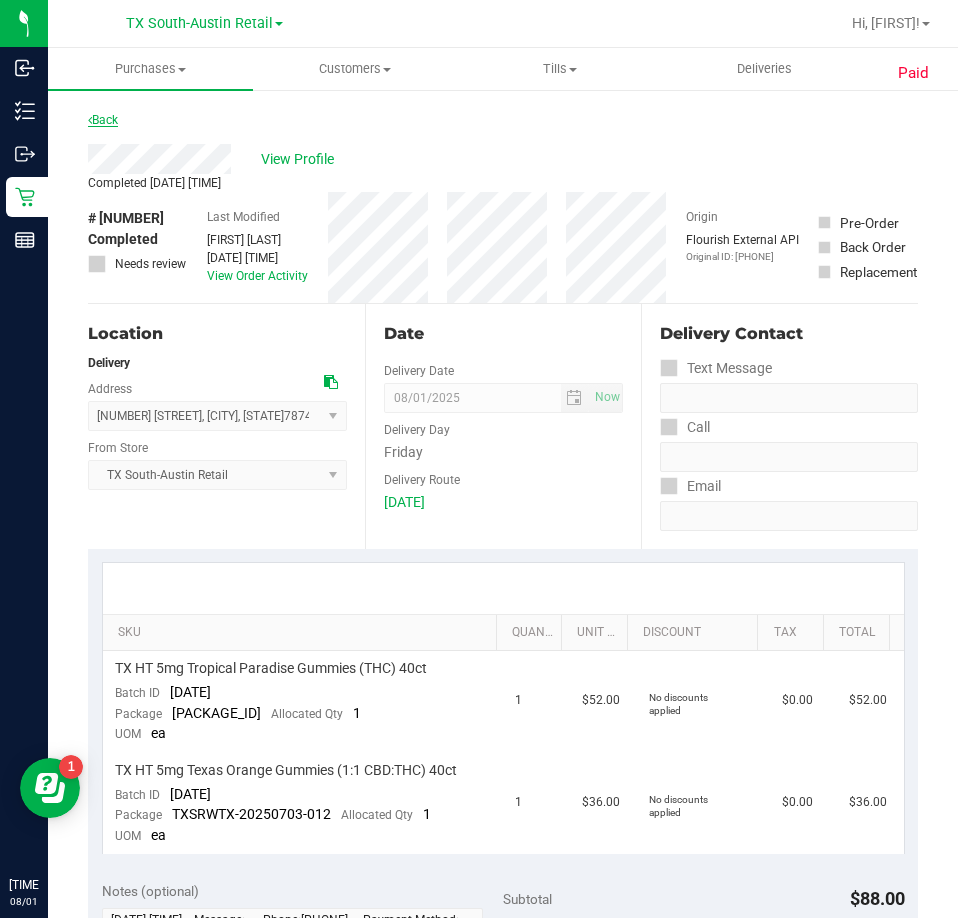click on "Back" at bounding box center (103, 120) 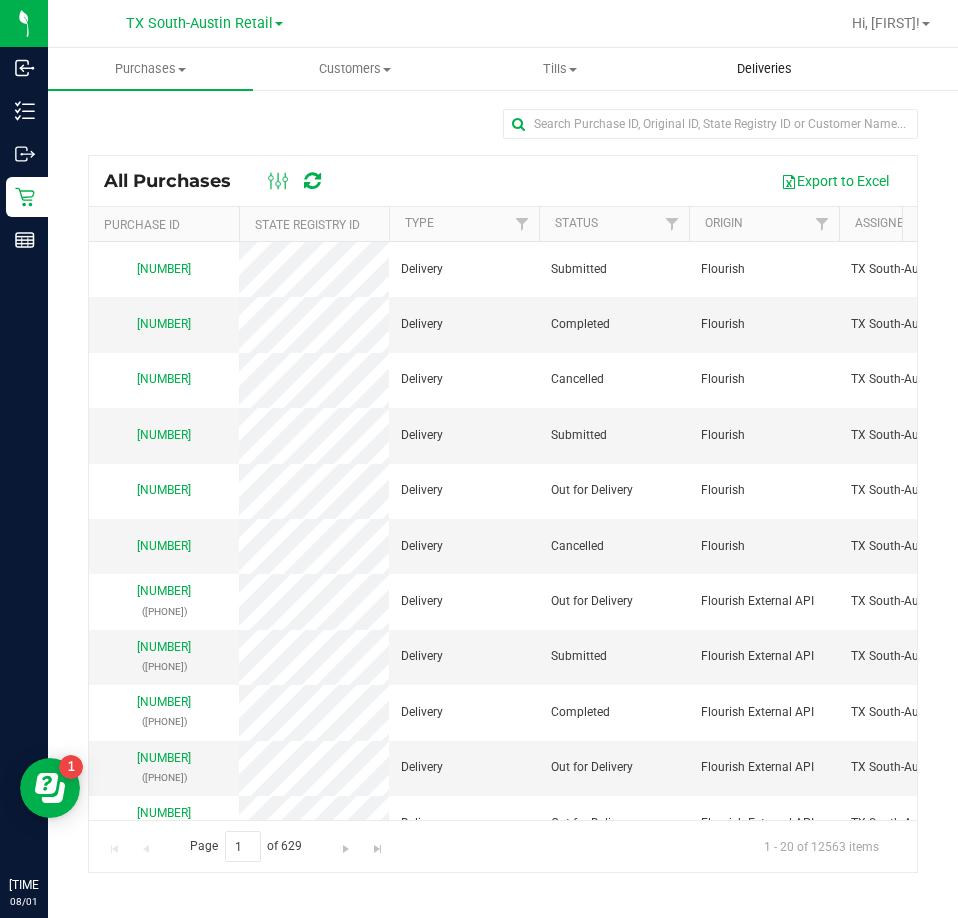 click on "Deliveries" at bounding box center [764, 69] 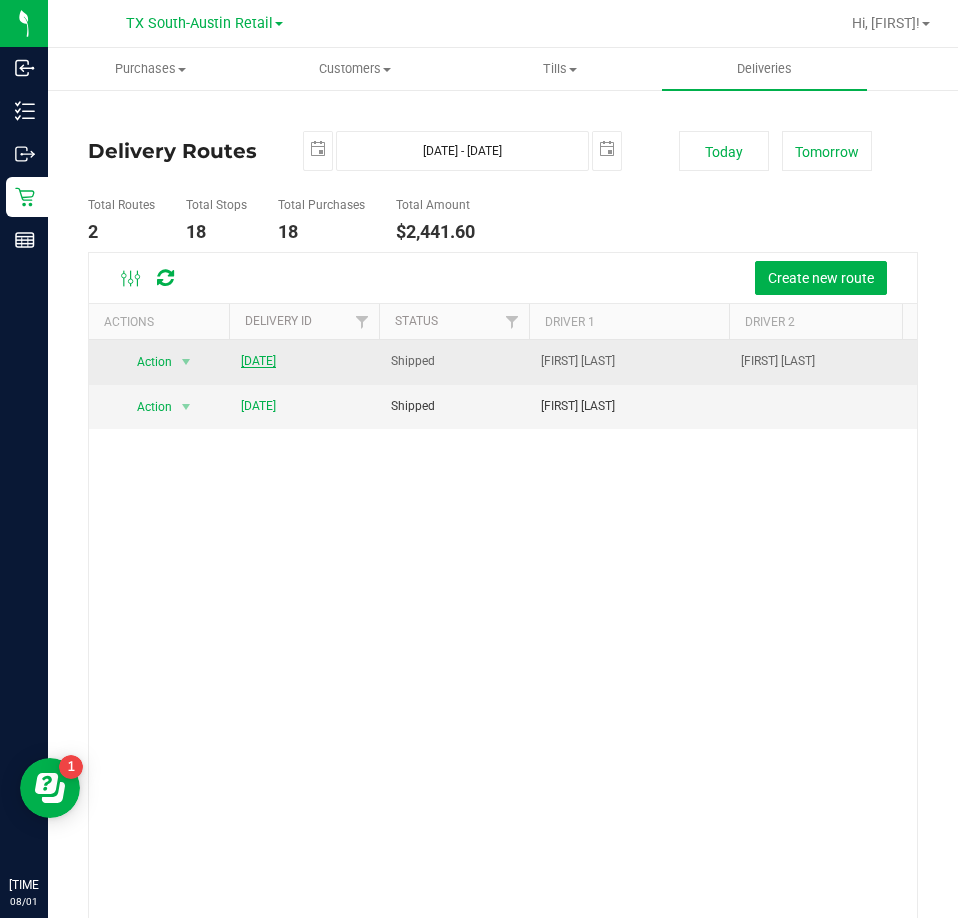 click on "20250801-001" at bounding box center (258, 361) 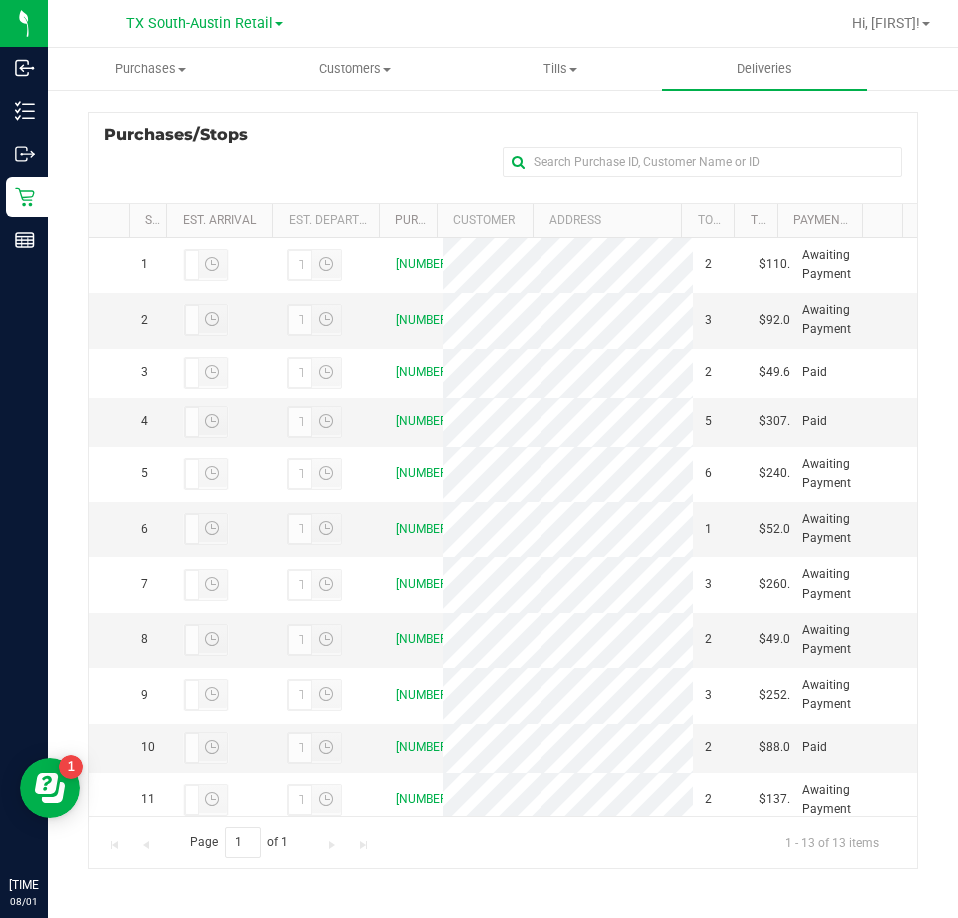 scroll, scrollTop: 446, scrollLeft: 0, axis: vertical 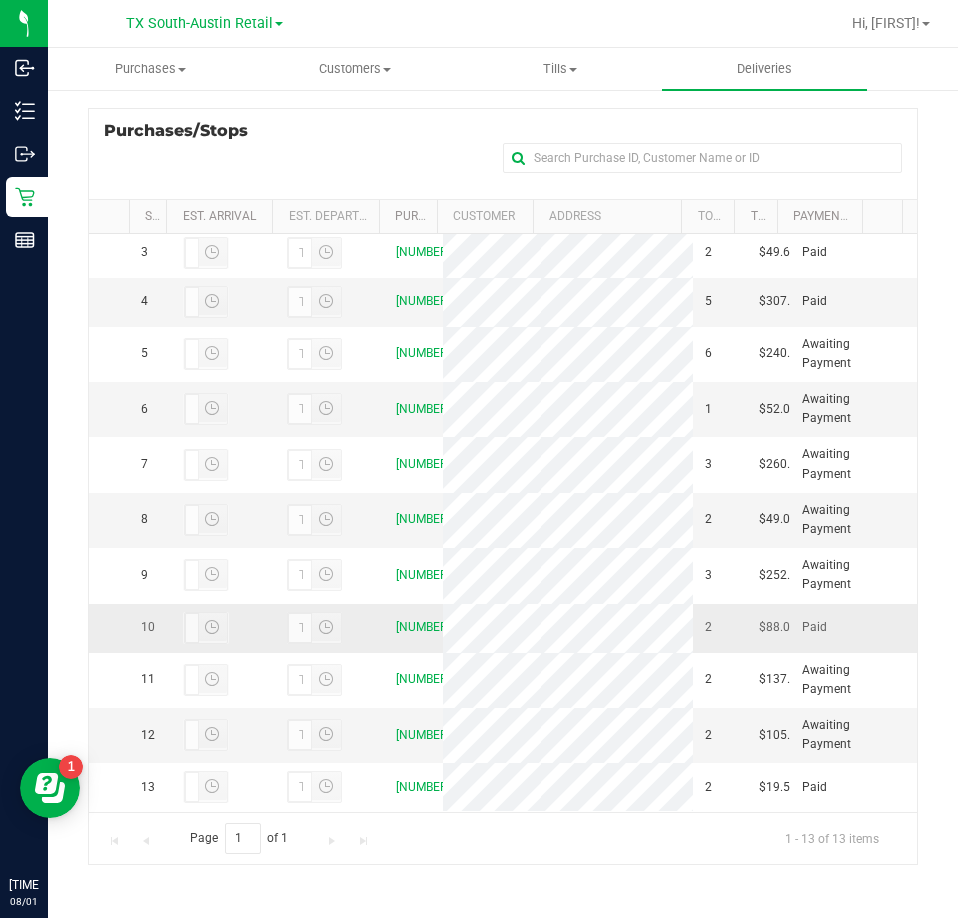 click on "11721892" at bounding box center [414, 627] 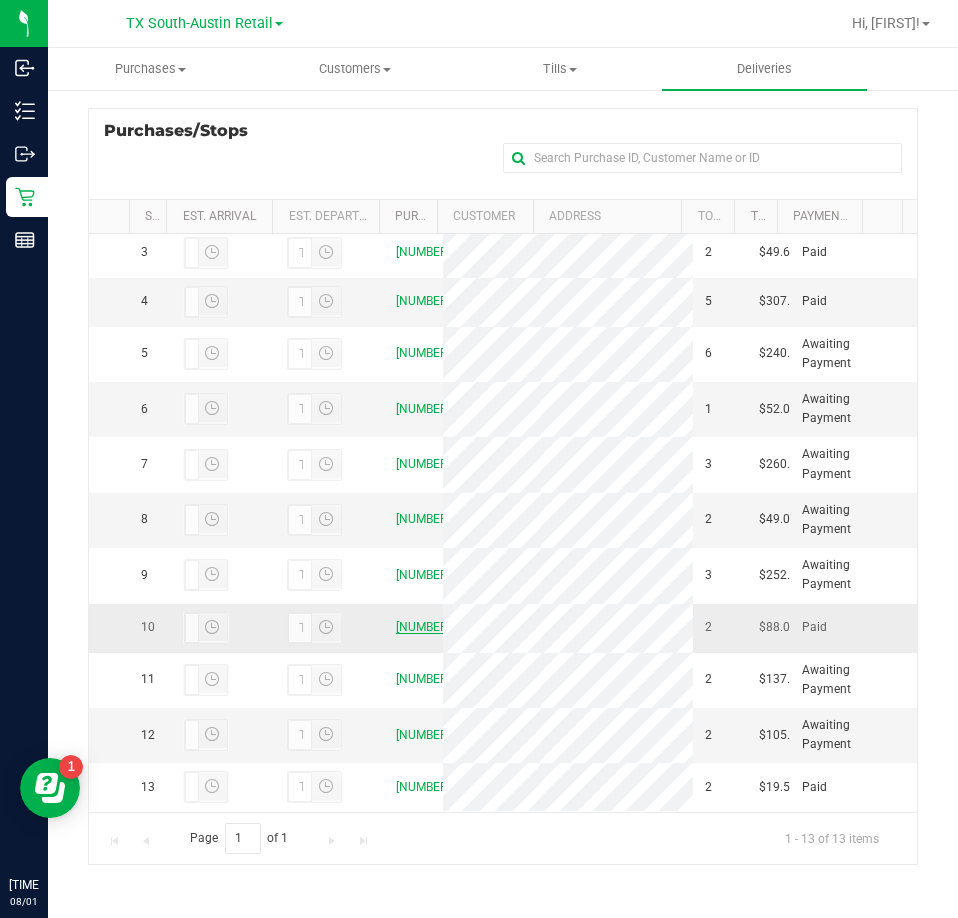 click on "11721892" at bounding box center [423, 627] 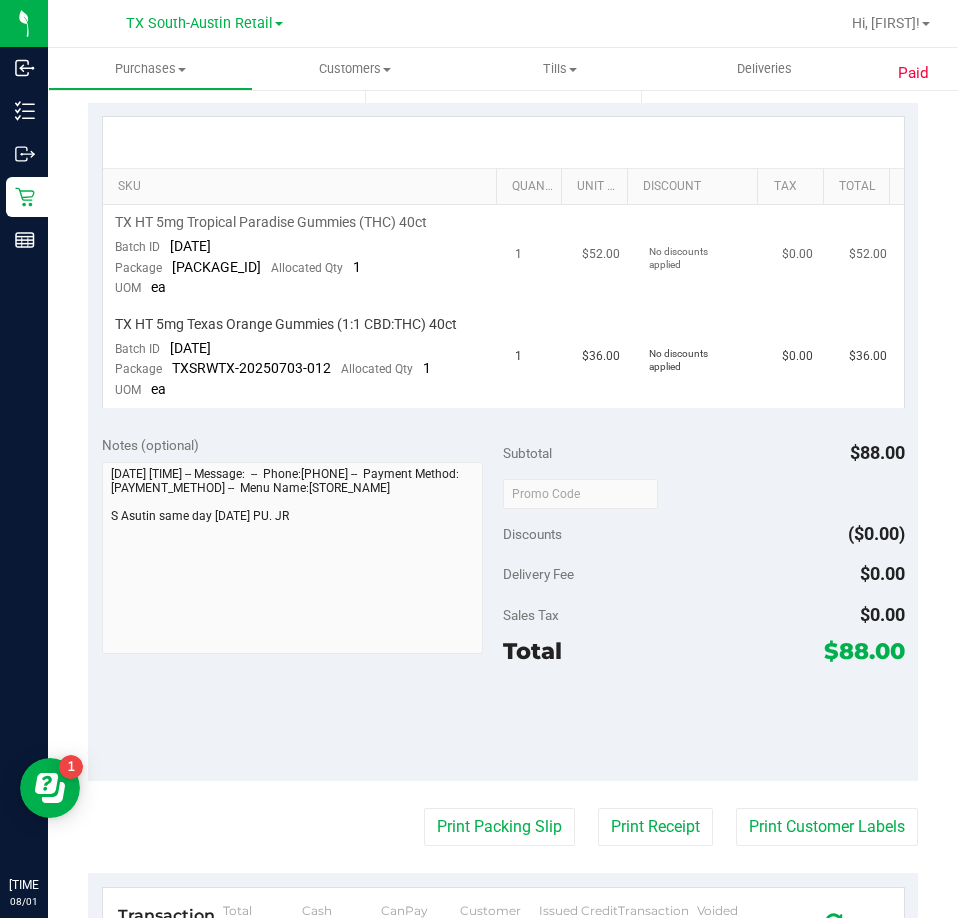 drag, startPoint x: 268, startPoint y: 247, endPoint x: 161, endPoint y: 244, distance: 107.042046 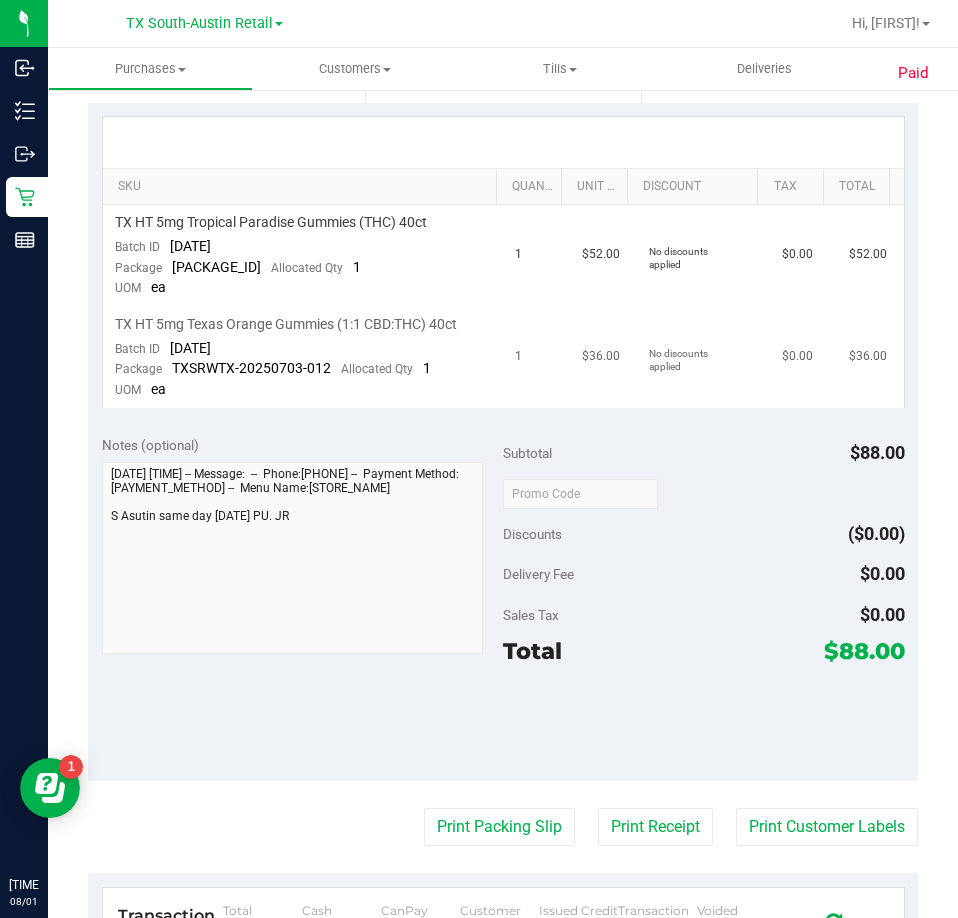 drag, startPoint x: 262, startPoint y: 352, endPoint x: 171, endPoint y: 350, distance: 91.02197 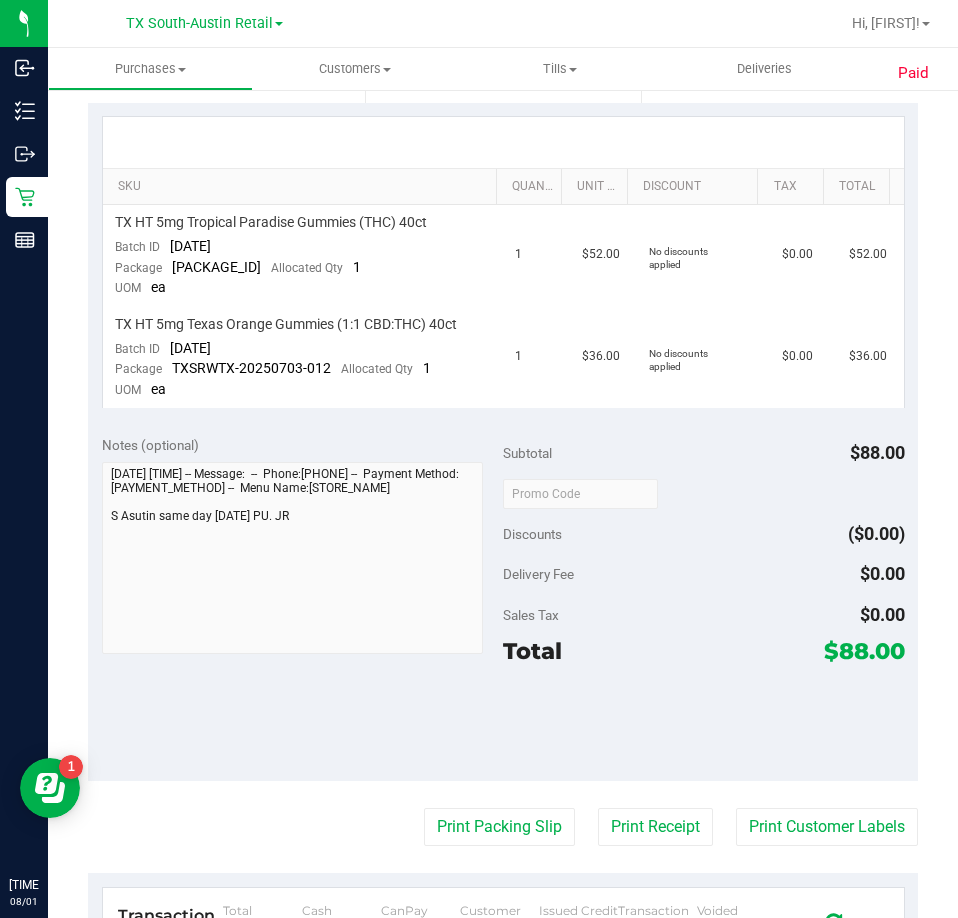 scroll, scrollTop: 0, scrollLeft: 0, axis: both 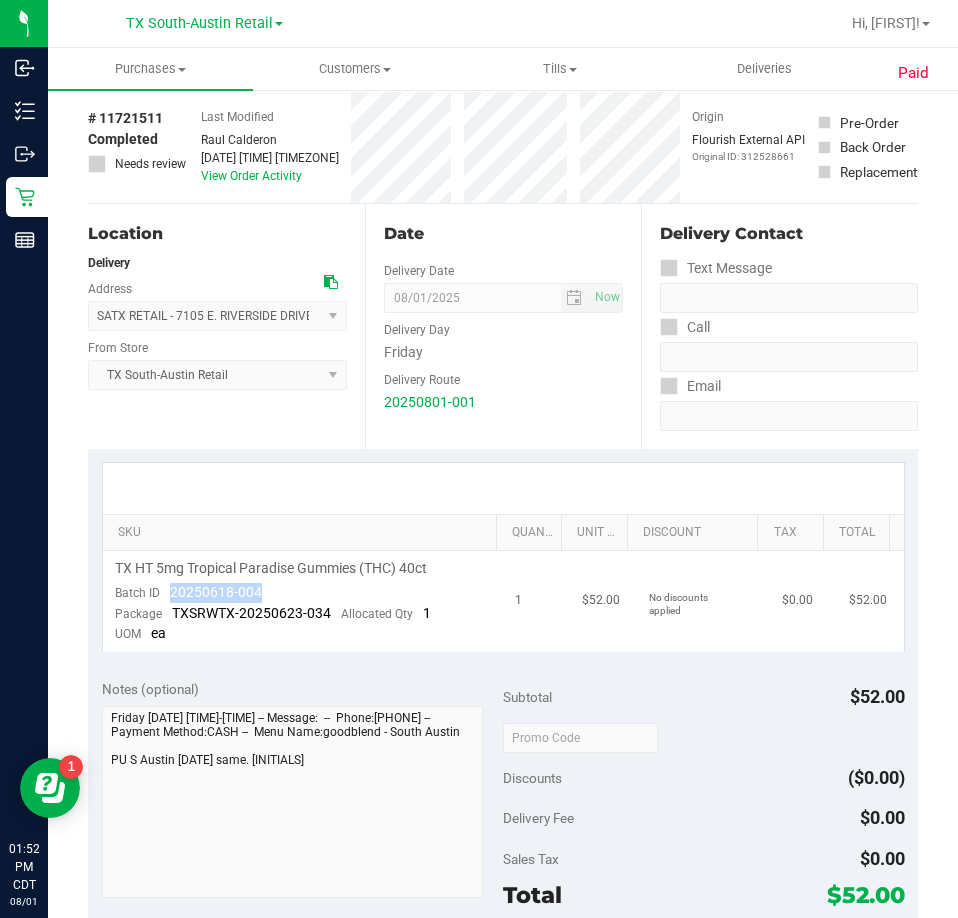 drag, startPoint x: 278, startPoint y: 586, endPoint x: 167, endPoint y: 592, distance: 111.16204 